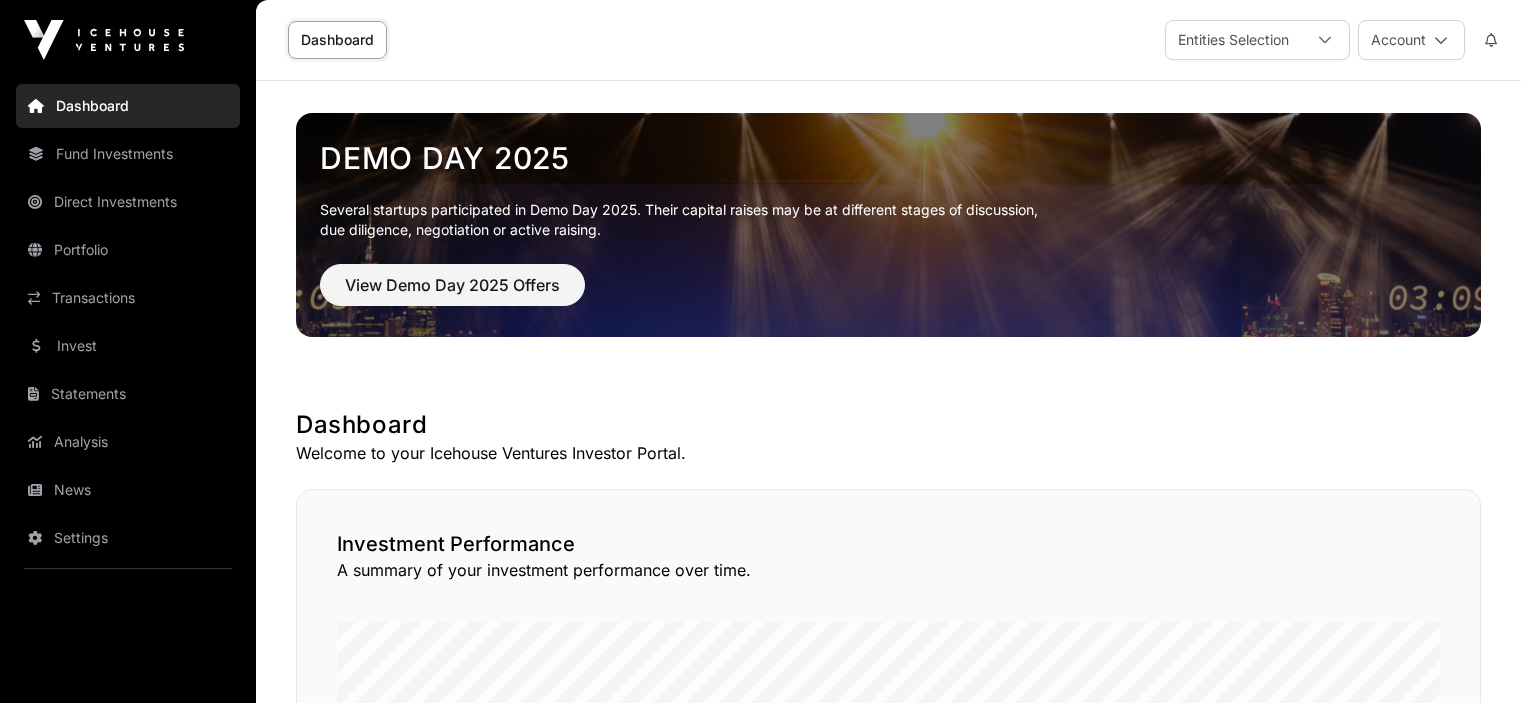 scroll, scrollTop: 0, scrollLeft: 0, axis: both 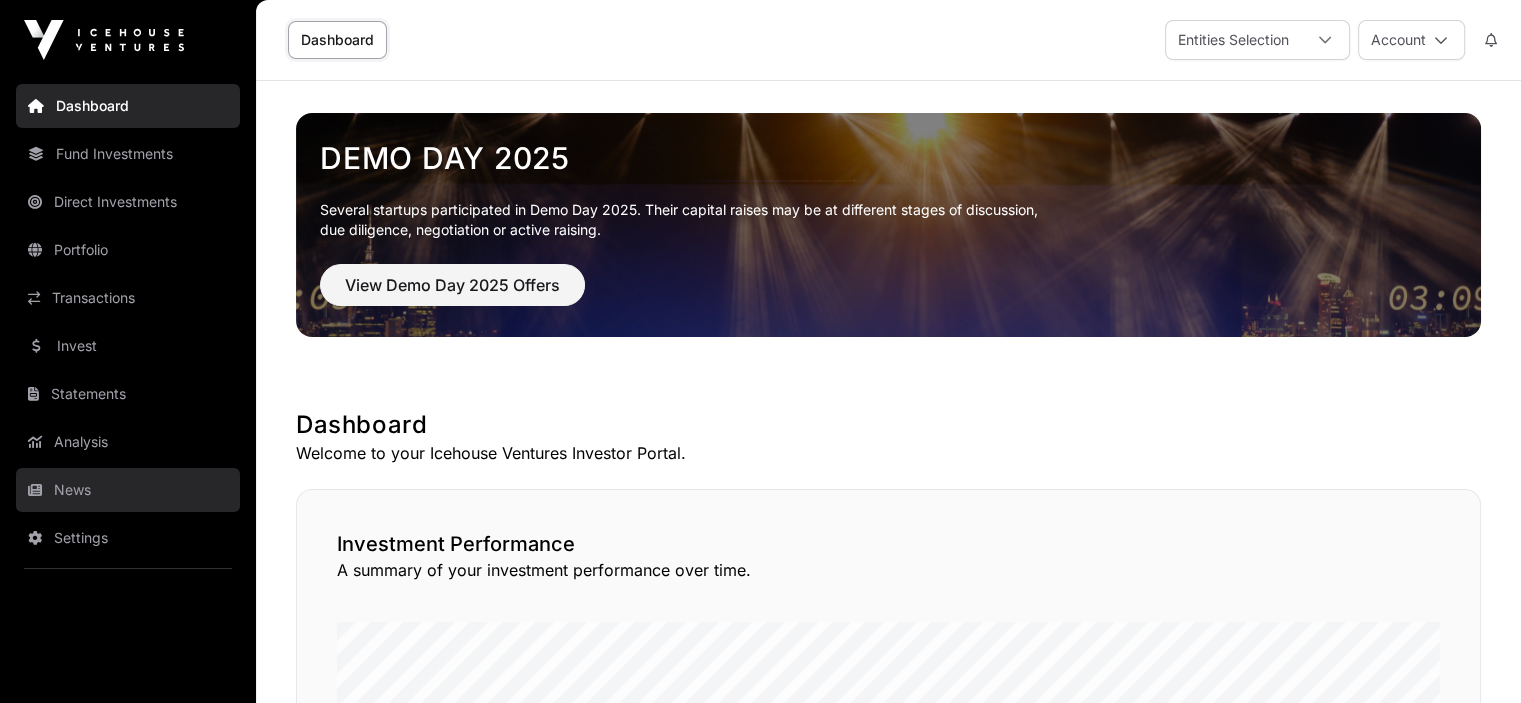 click on "News" 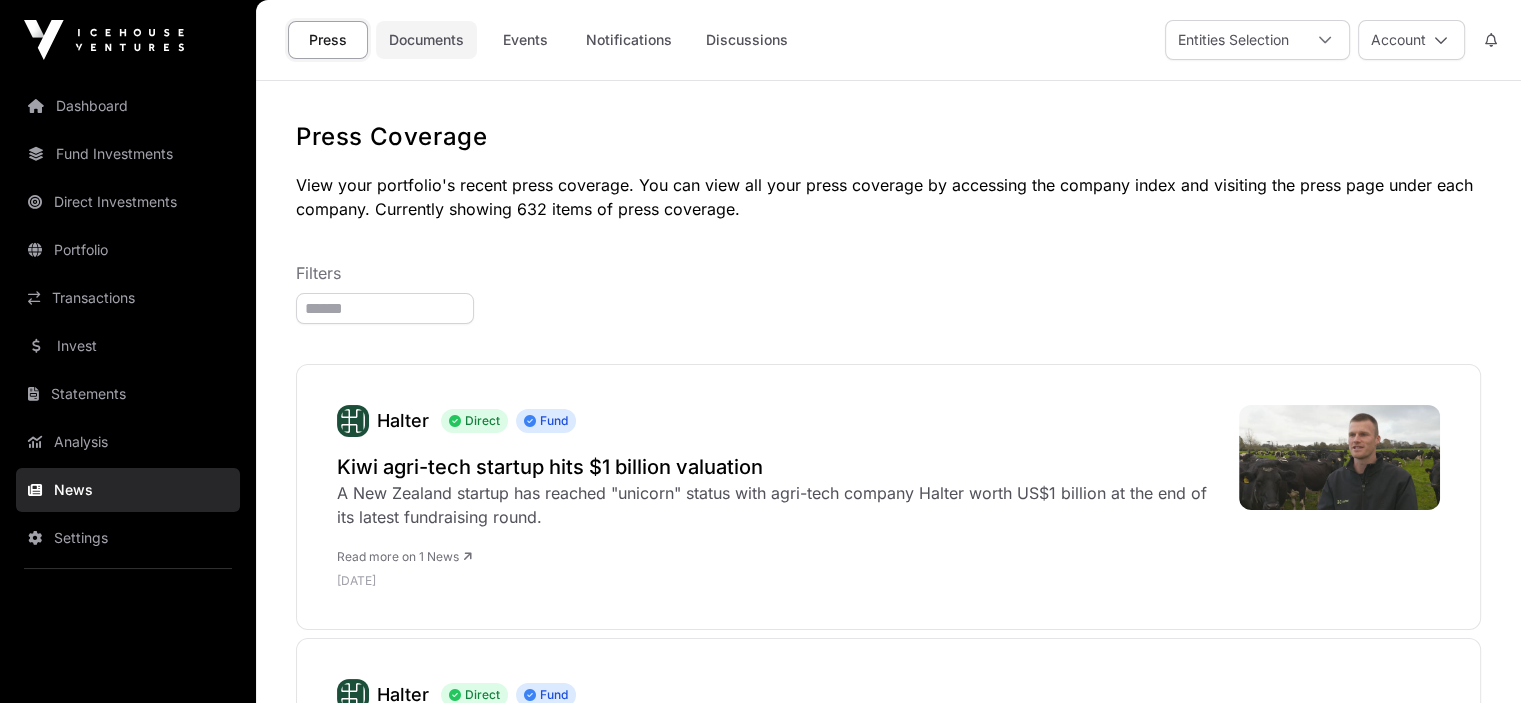 click on "Documents" 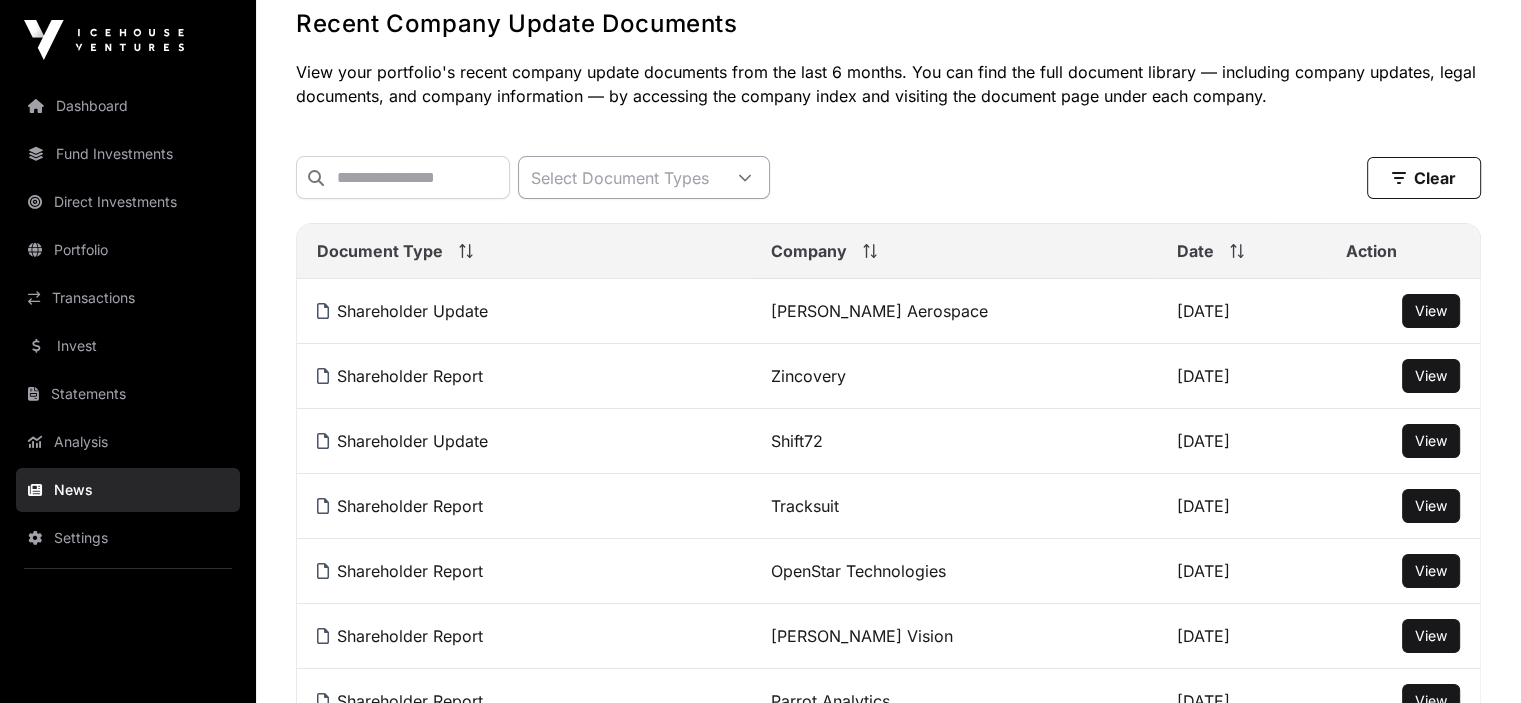 scroll, scrollTop: 0, scrollLeft: 0, axis: both 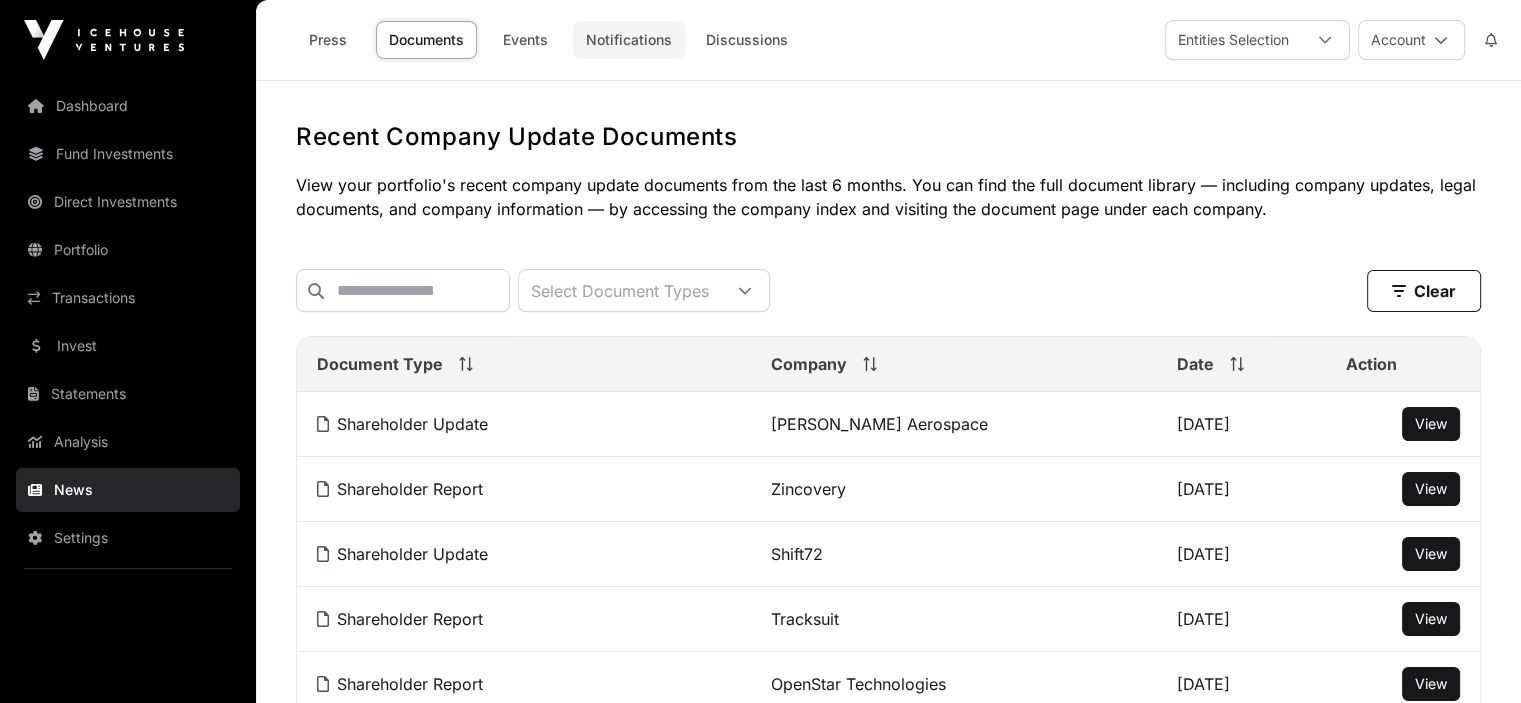 click on "Notifications" 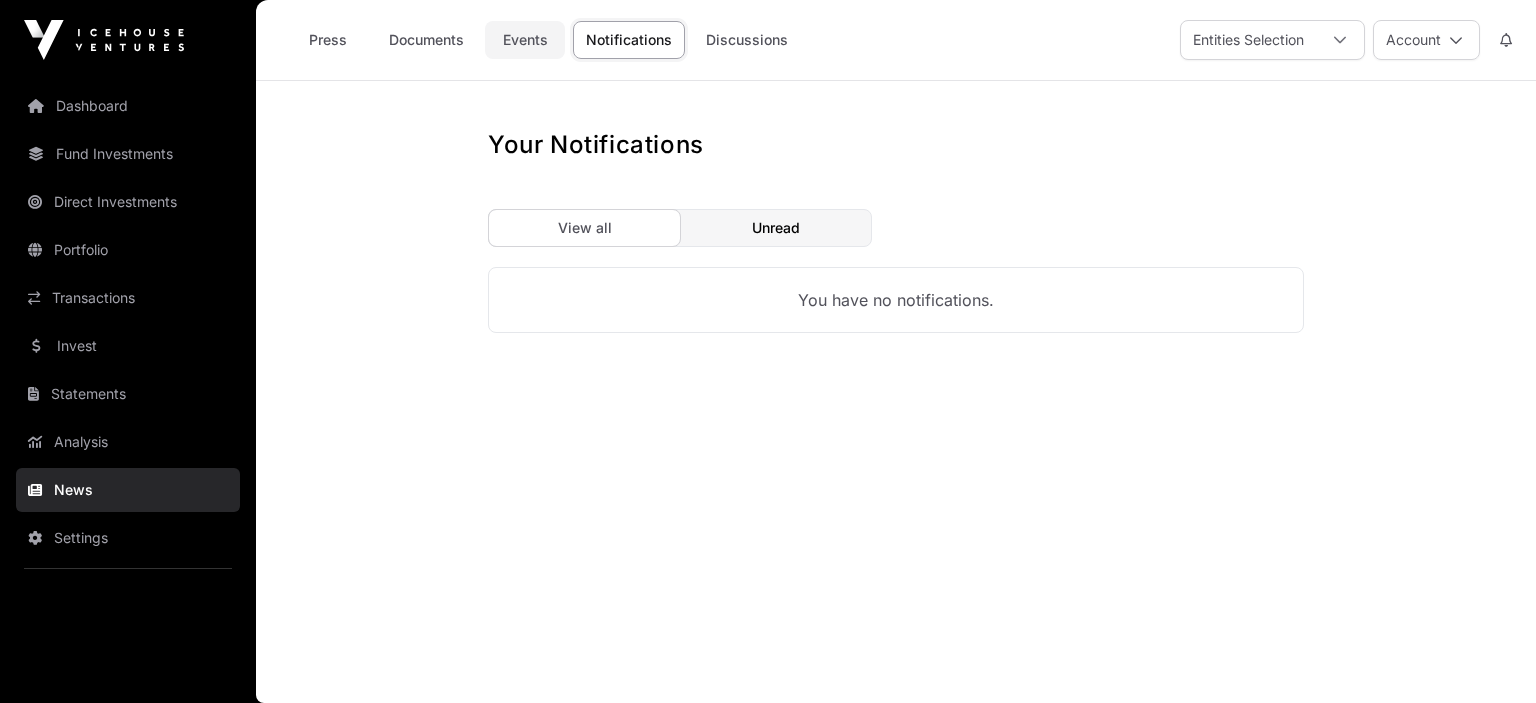 click on "Events" 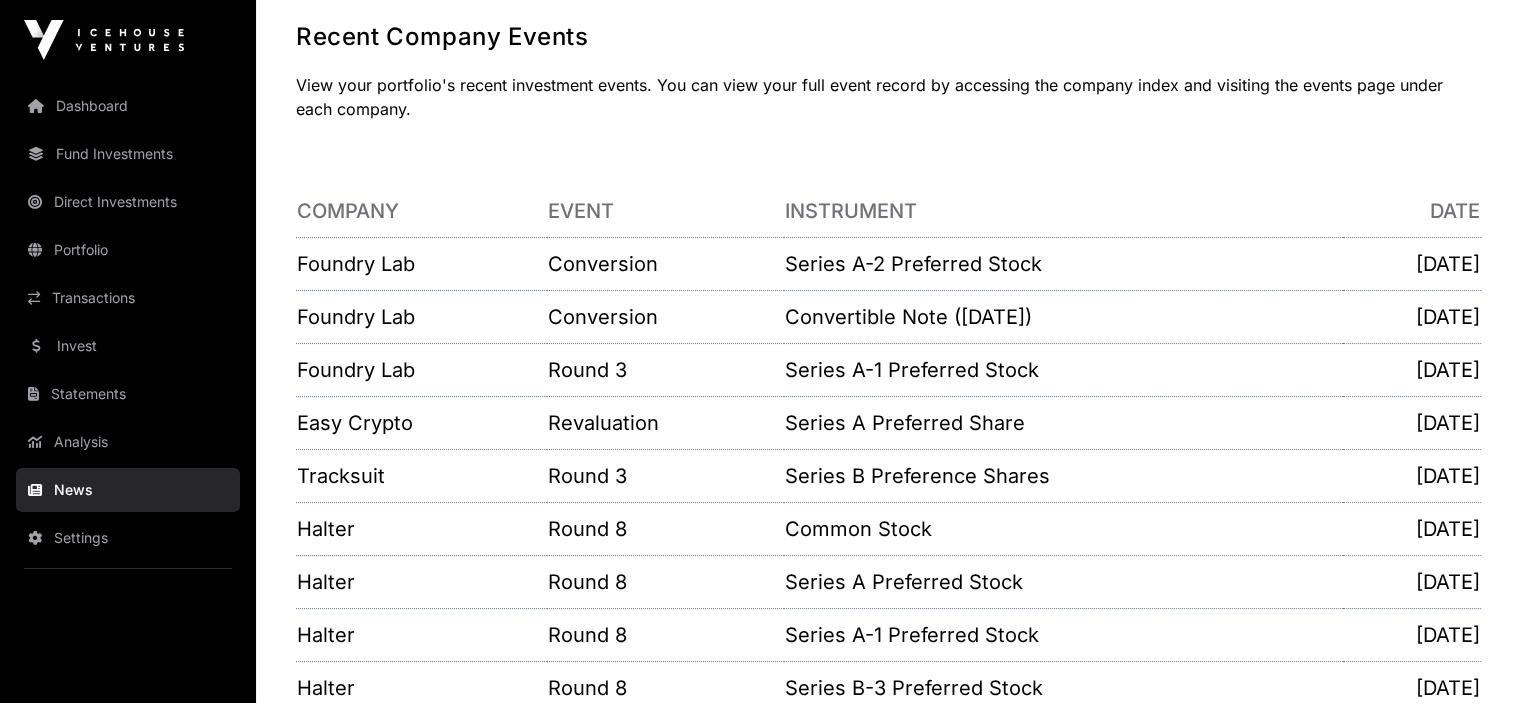 scroll, scrollTop: 0, scrollLeft: 0, axis: both 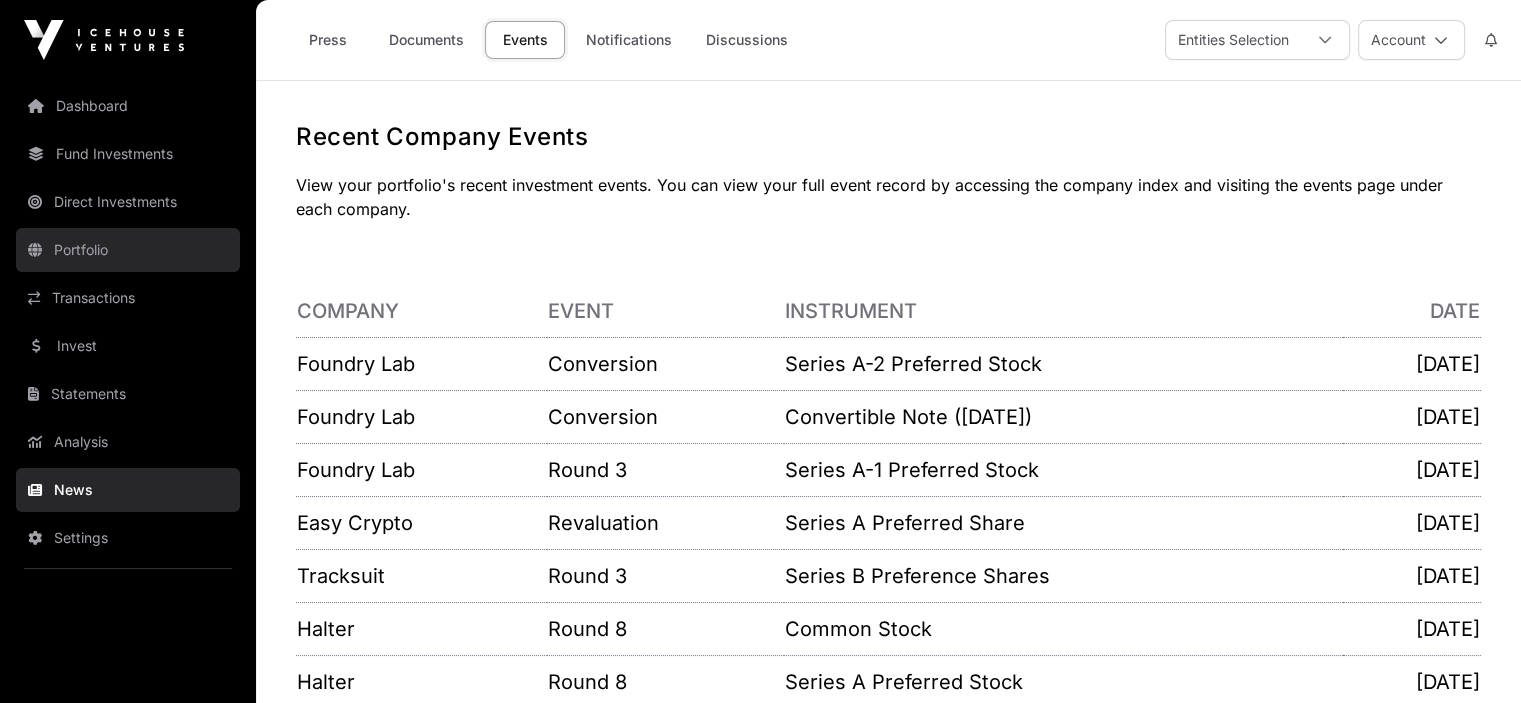 click on "Portfolio" 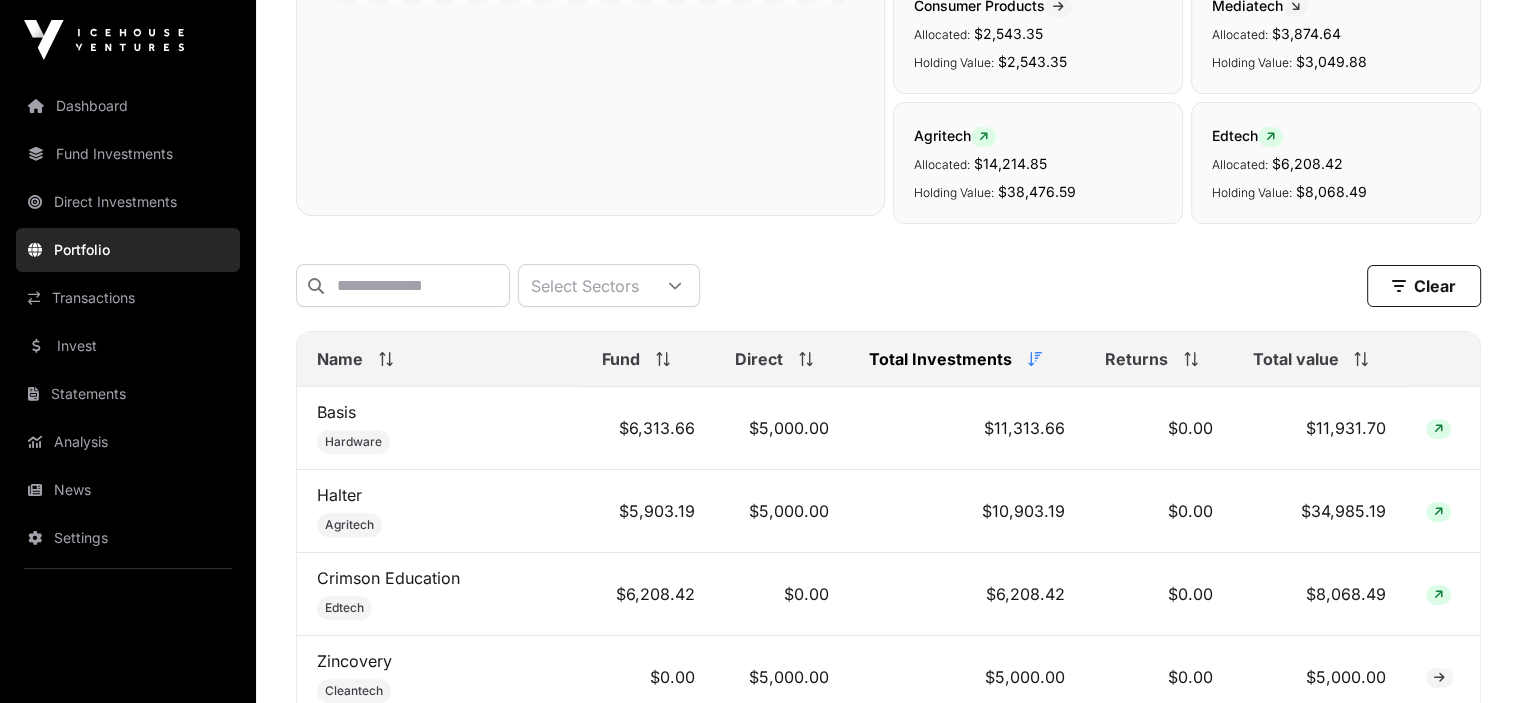 scroll, scrollTop: 600, scrollLeft: 0, axis: vertical 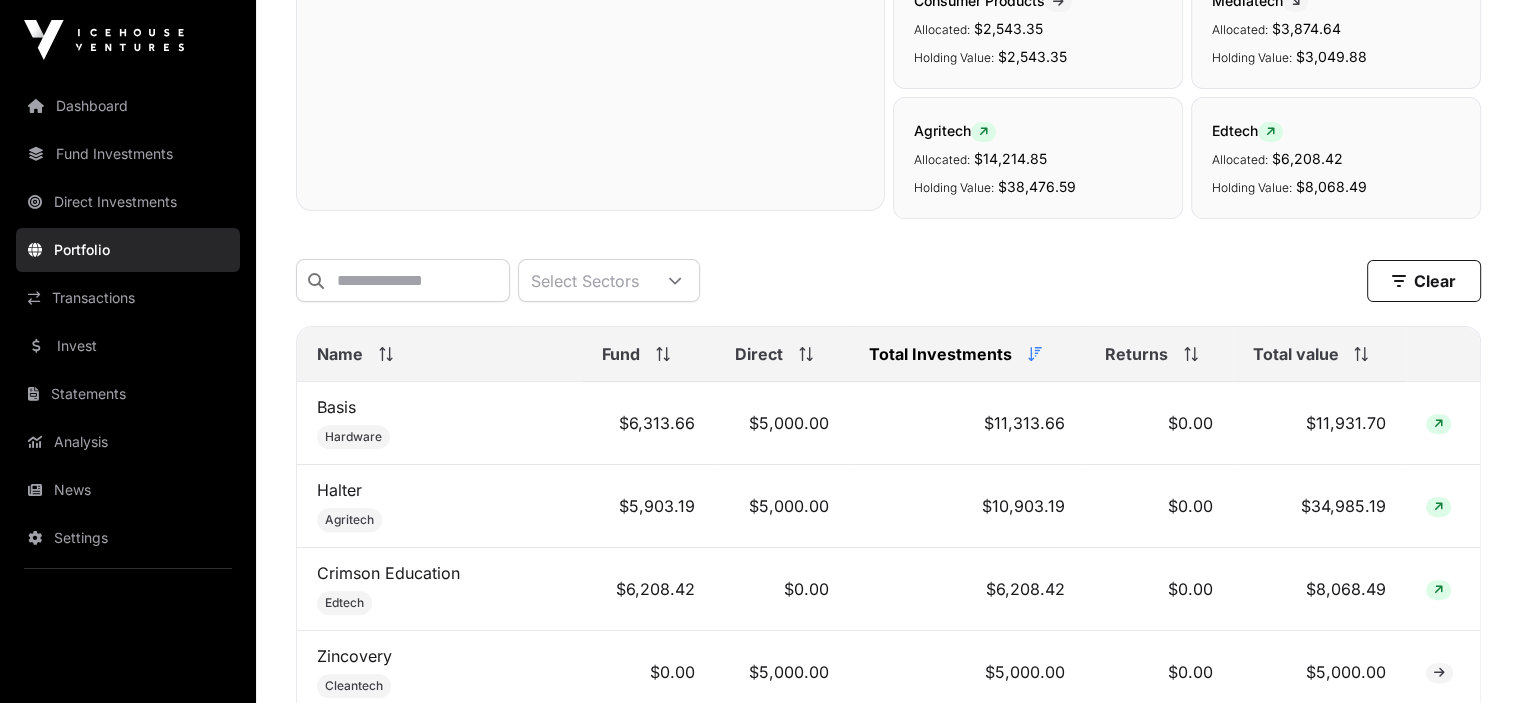 click on "Name" 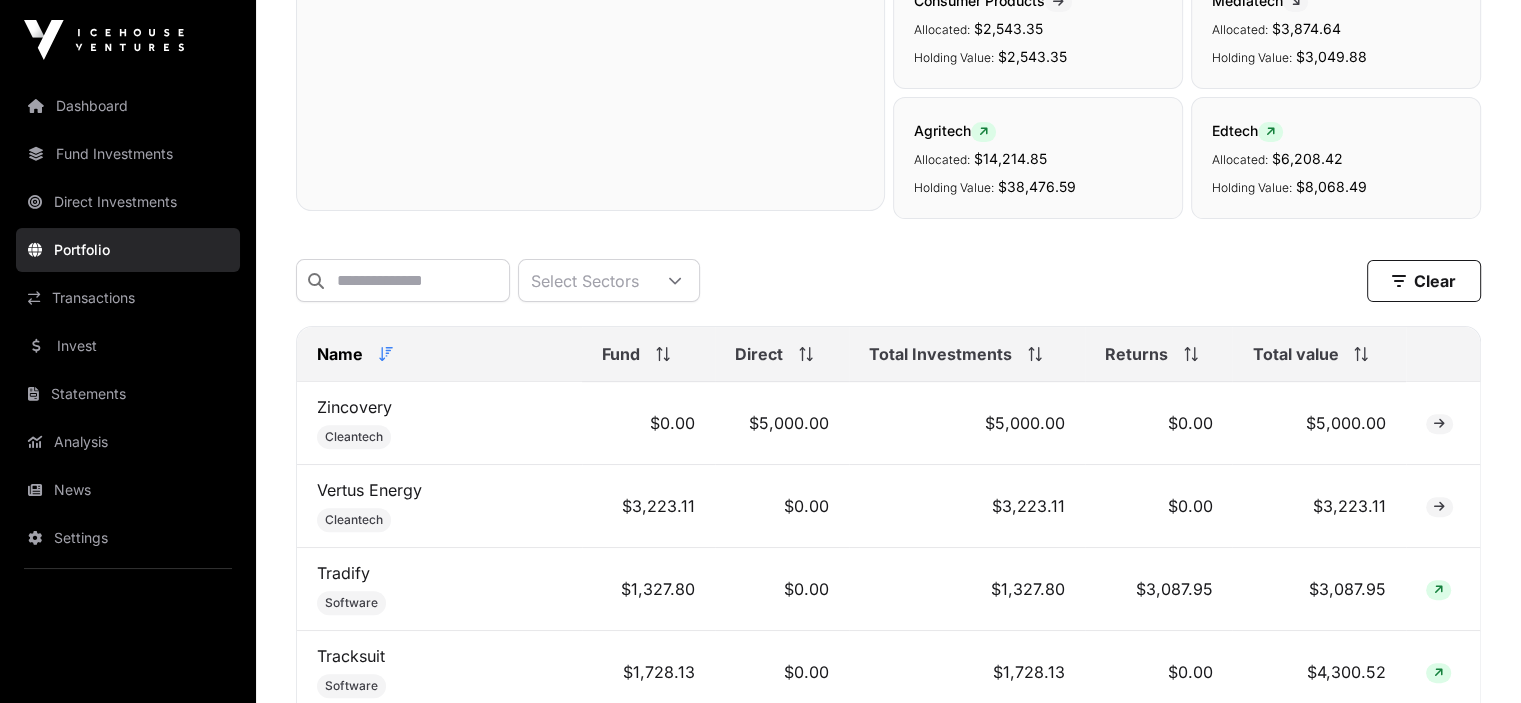click on "Name" 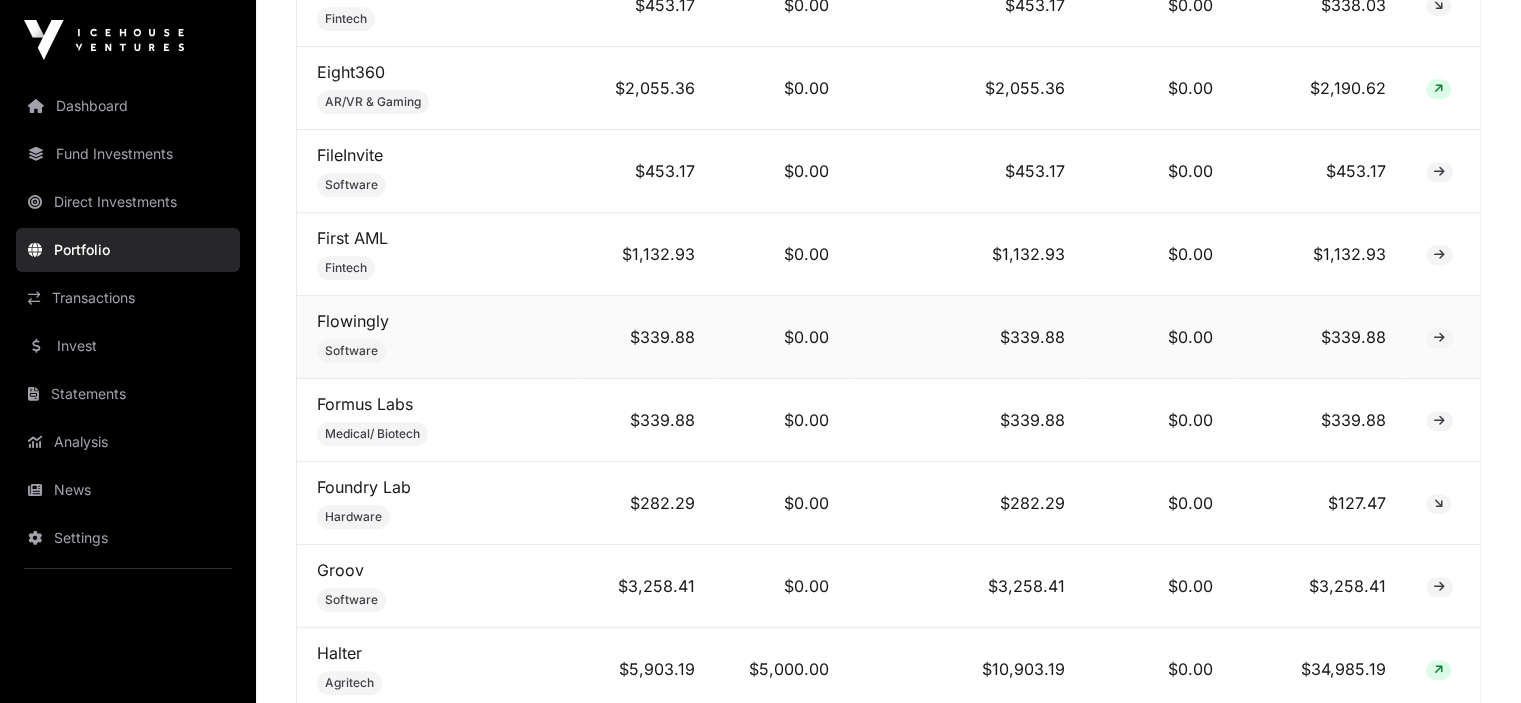scroll, scrollTop: 1800, scrollLeft: 0, axis: vertical 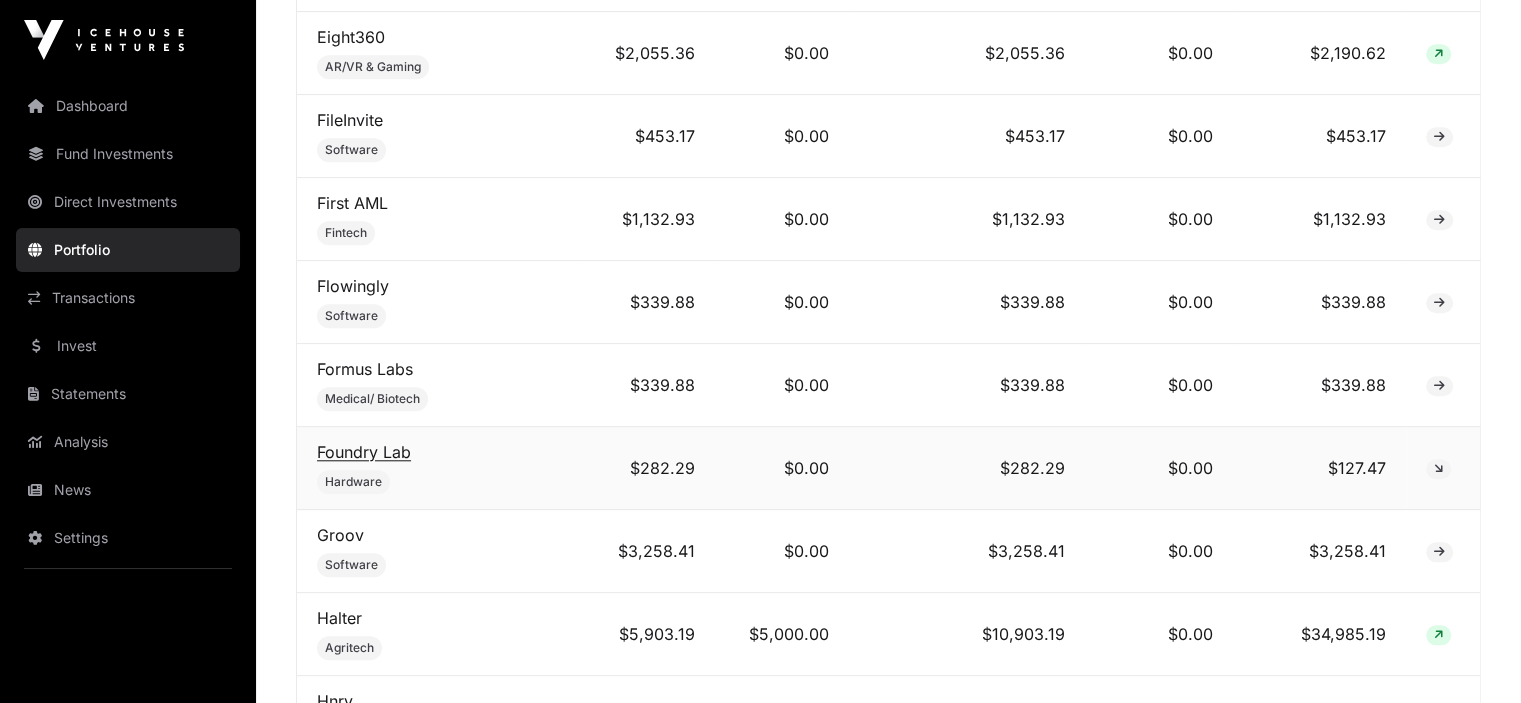click on "Foundry Lab" 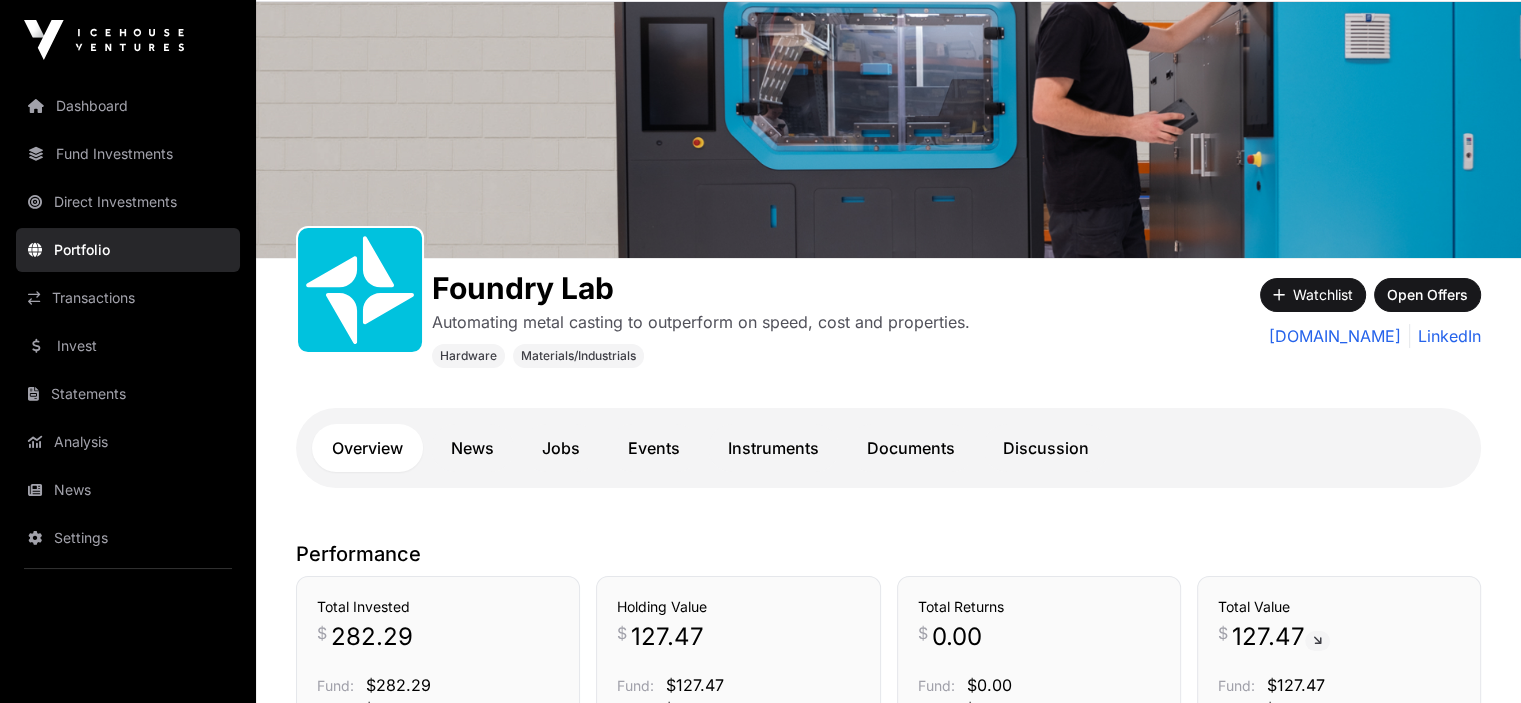 scroll, scrollTop: 200, scrollLeft: 0, axis: vertical 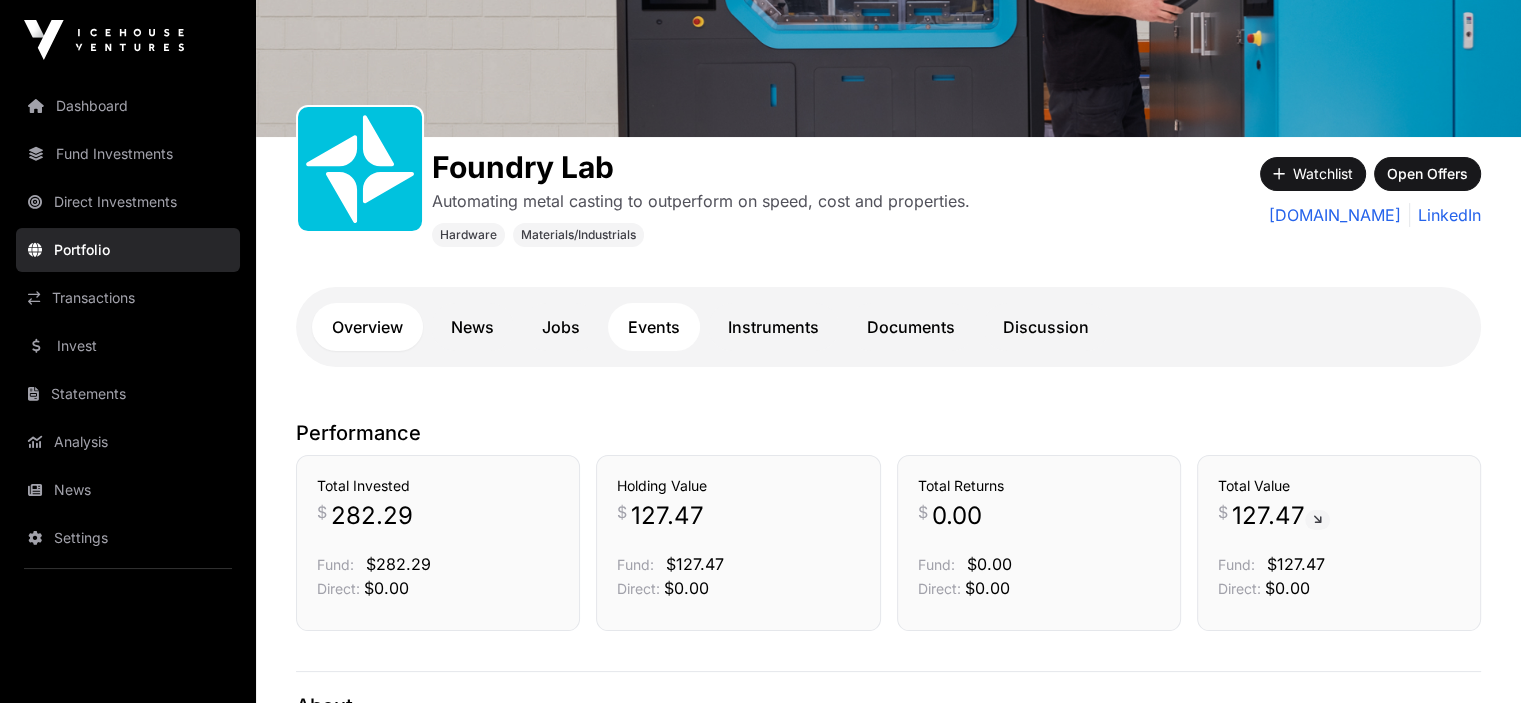 click on "Events" 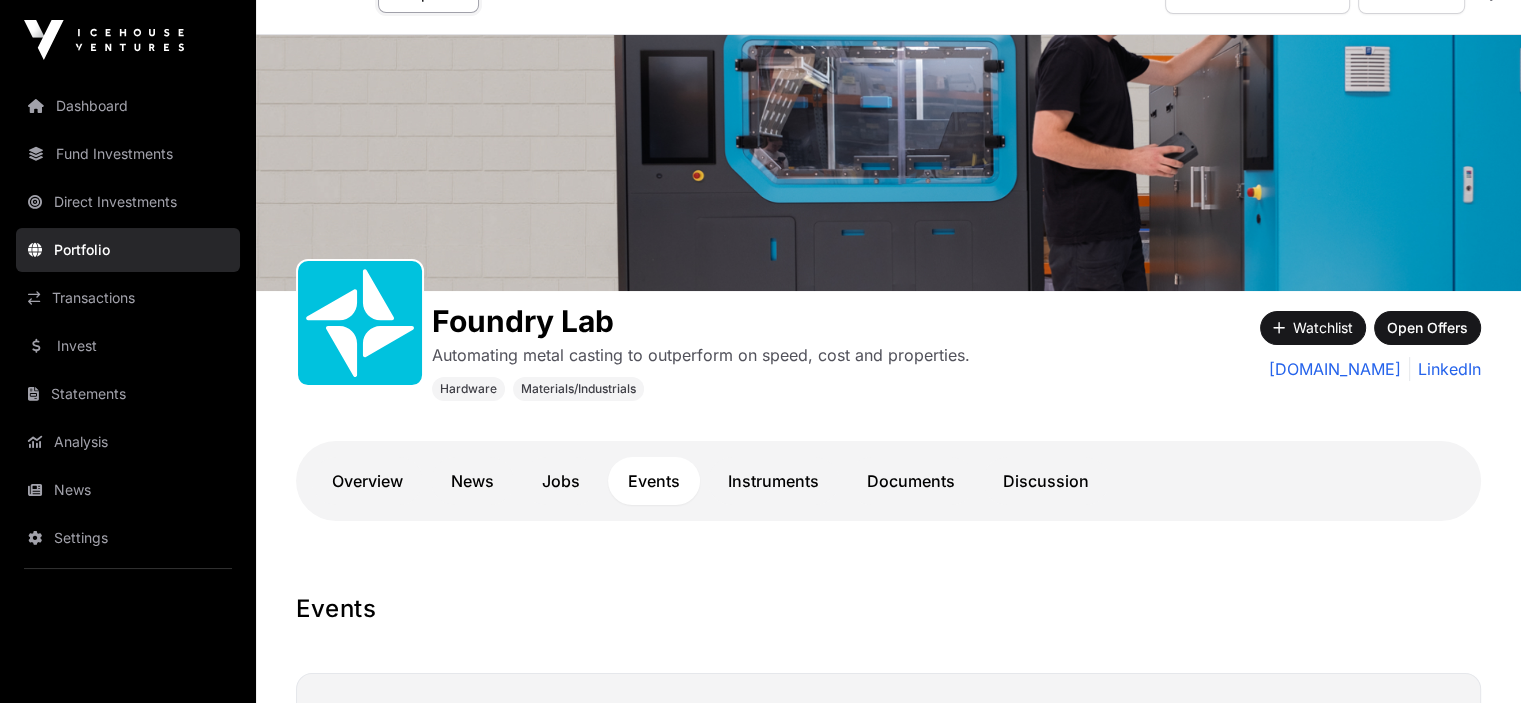 scroll, scrollTop: 4, scrollLeft: 0, axis: vertical 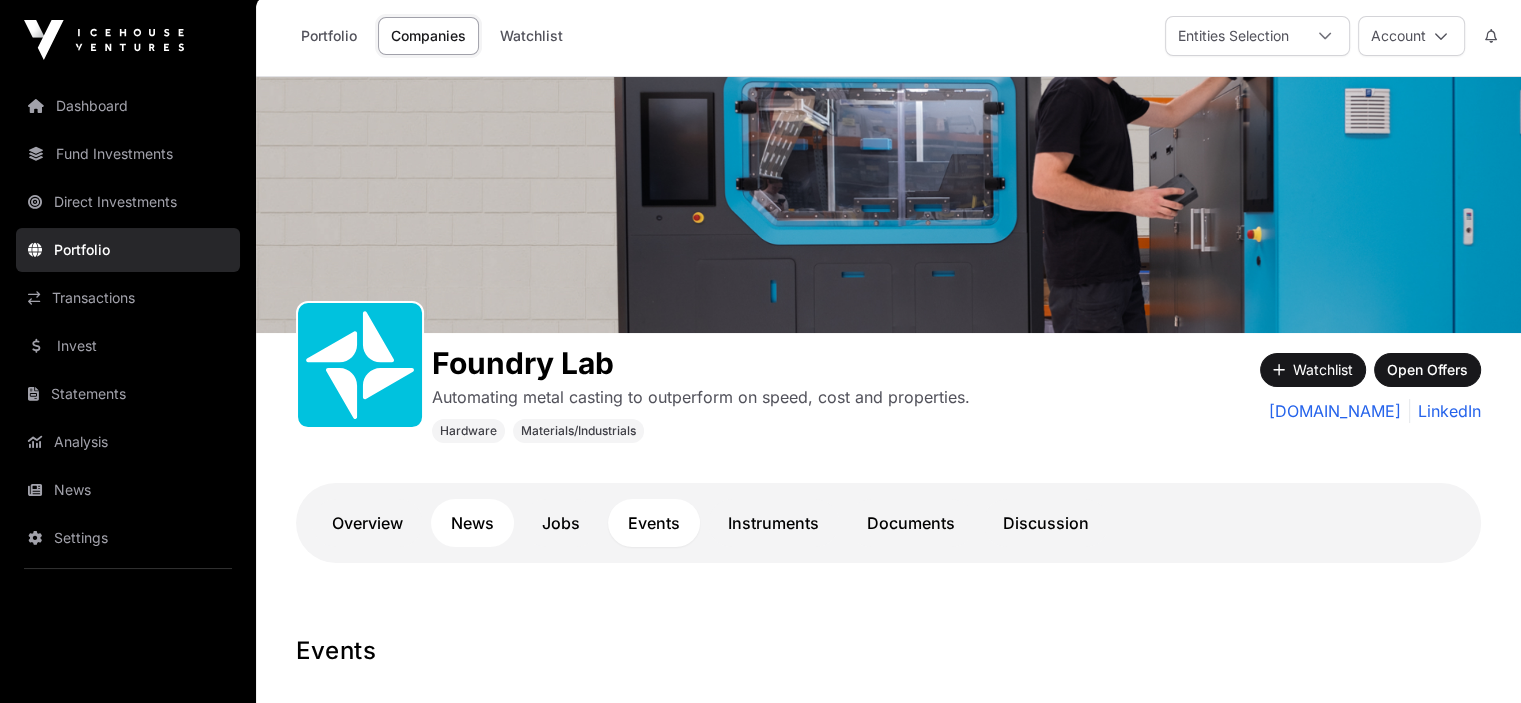 click on "News" 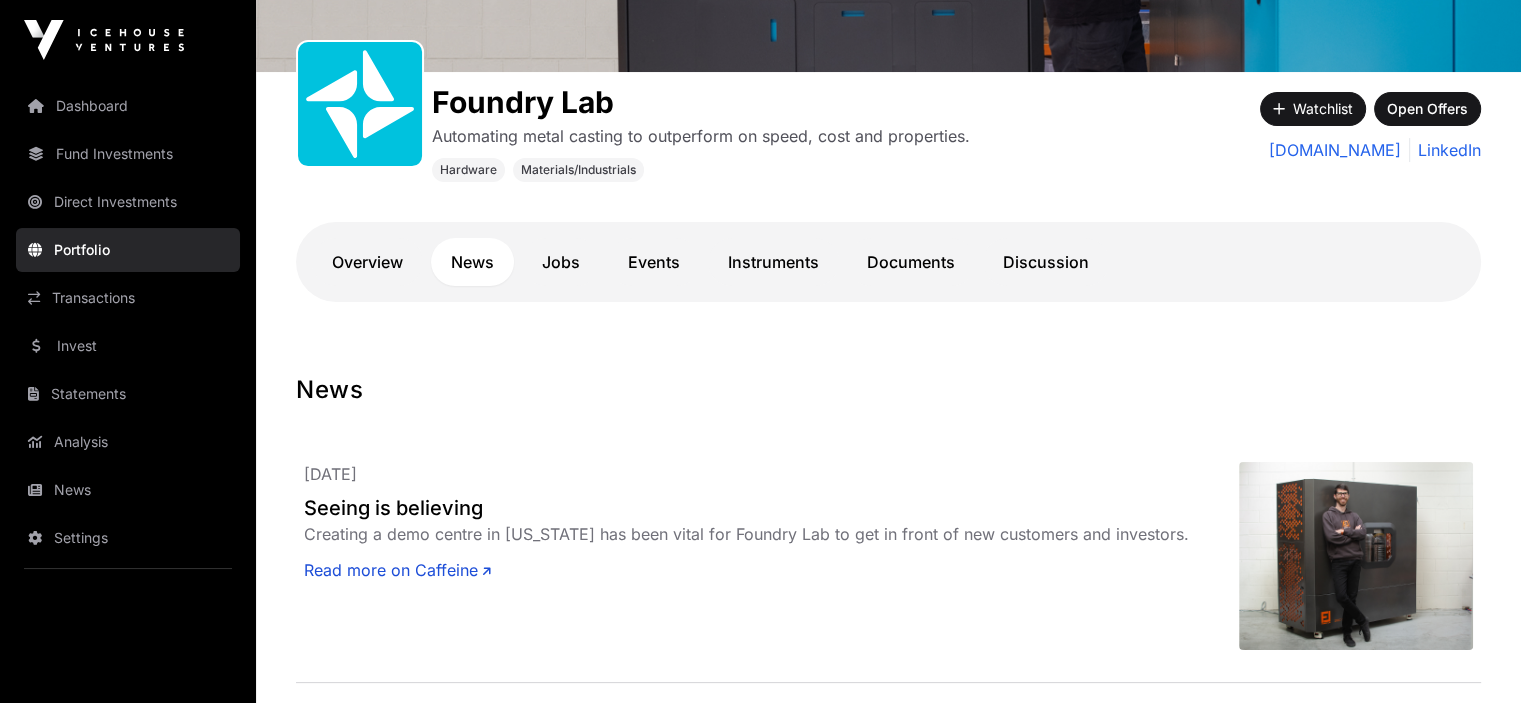 scroll, scrollTop: 204, scrollLeft: 0, axis: vertical 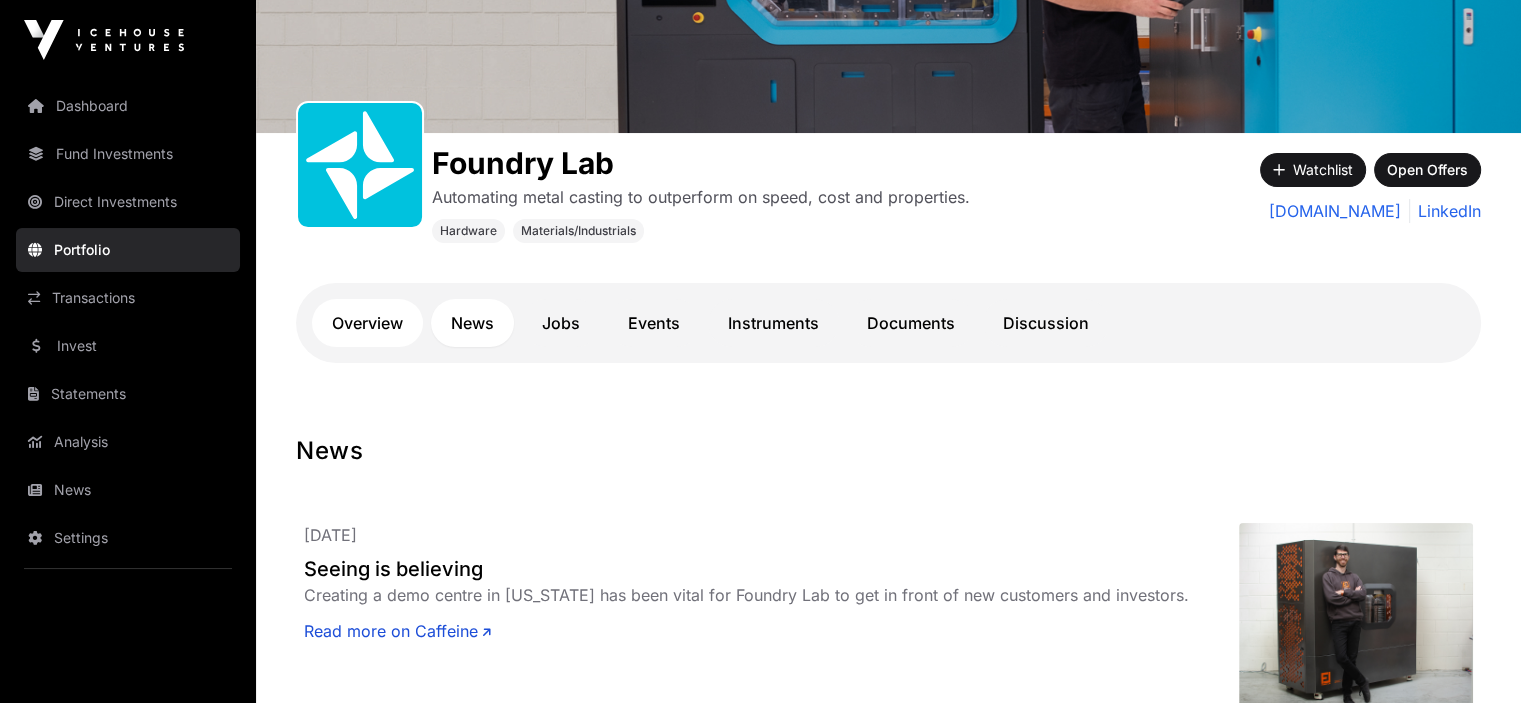 click on "Overview" 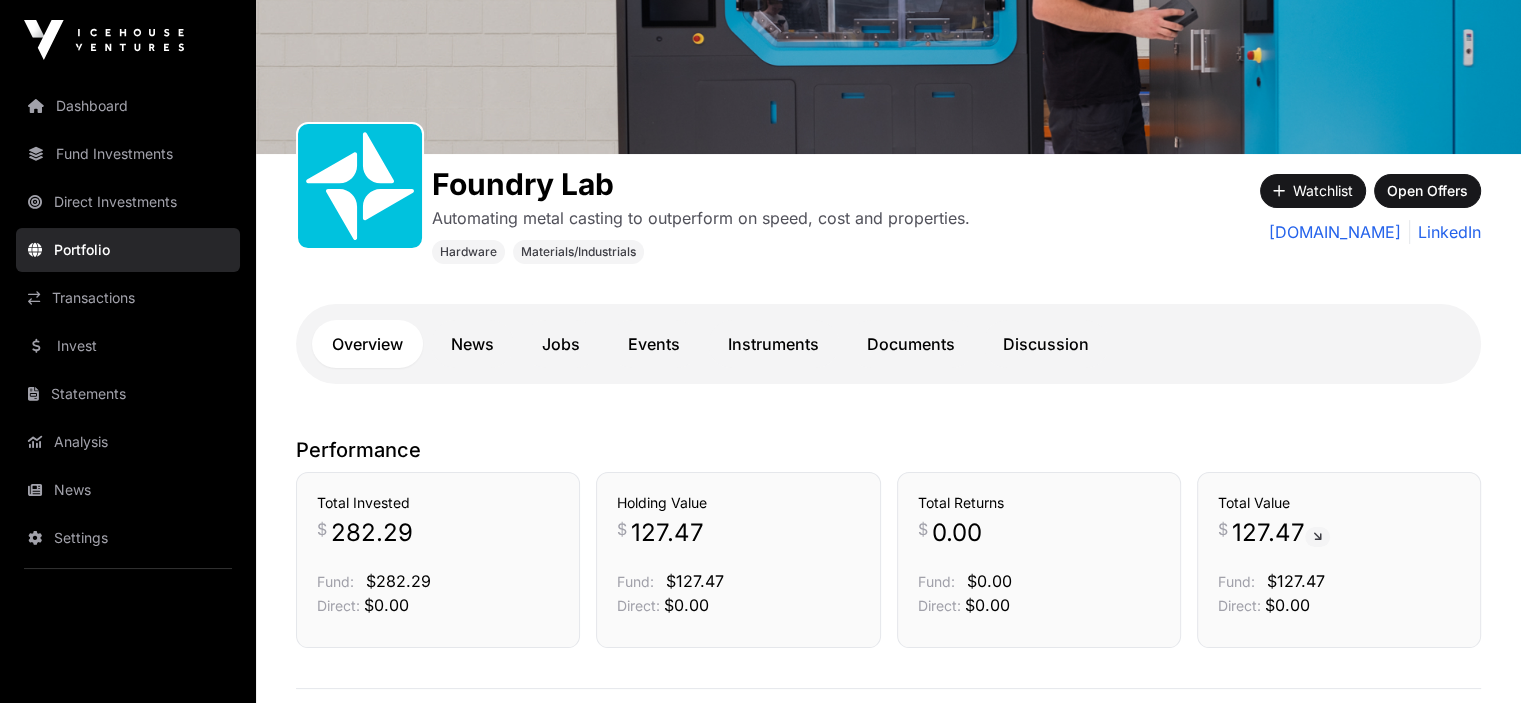 scroll, scrollTop: 104, scrollLeft: 0, axis: vertical 